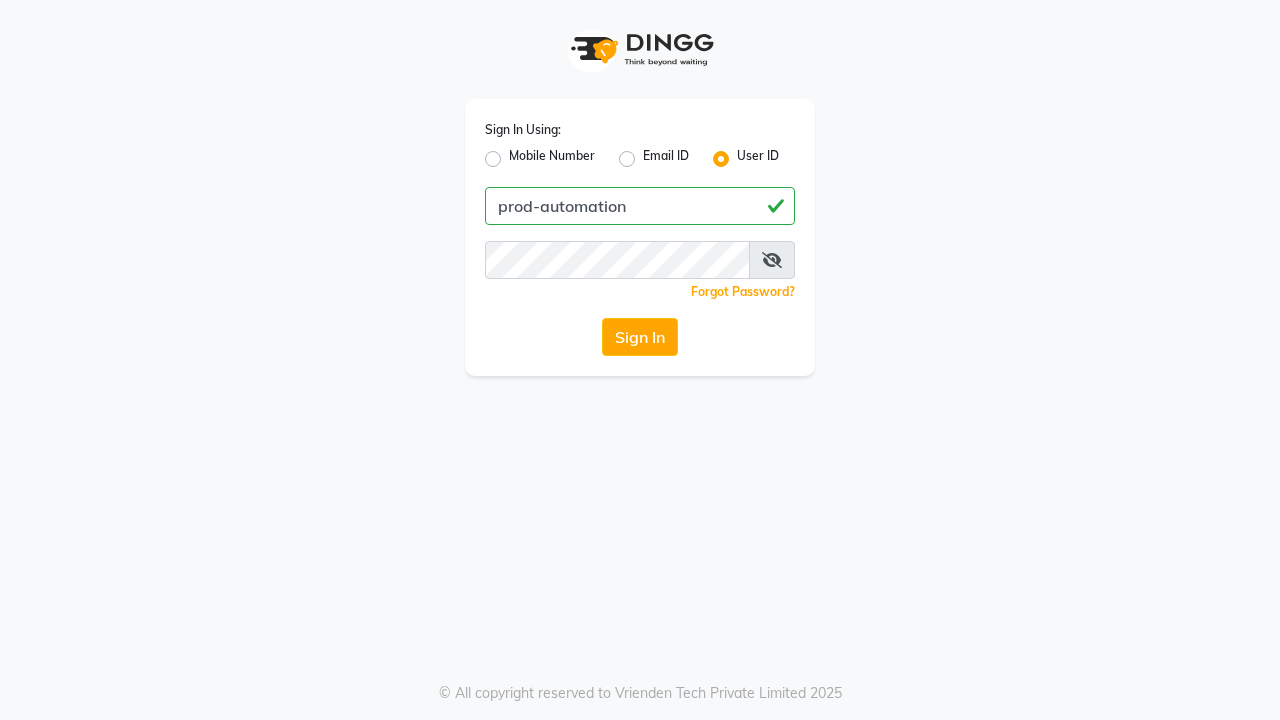 scroll, scrollTop: 0, scrollLeft: 0, axis: both 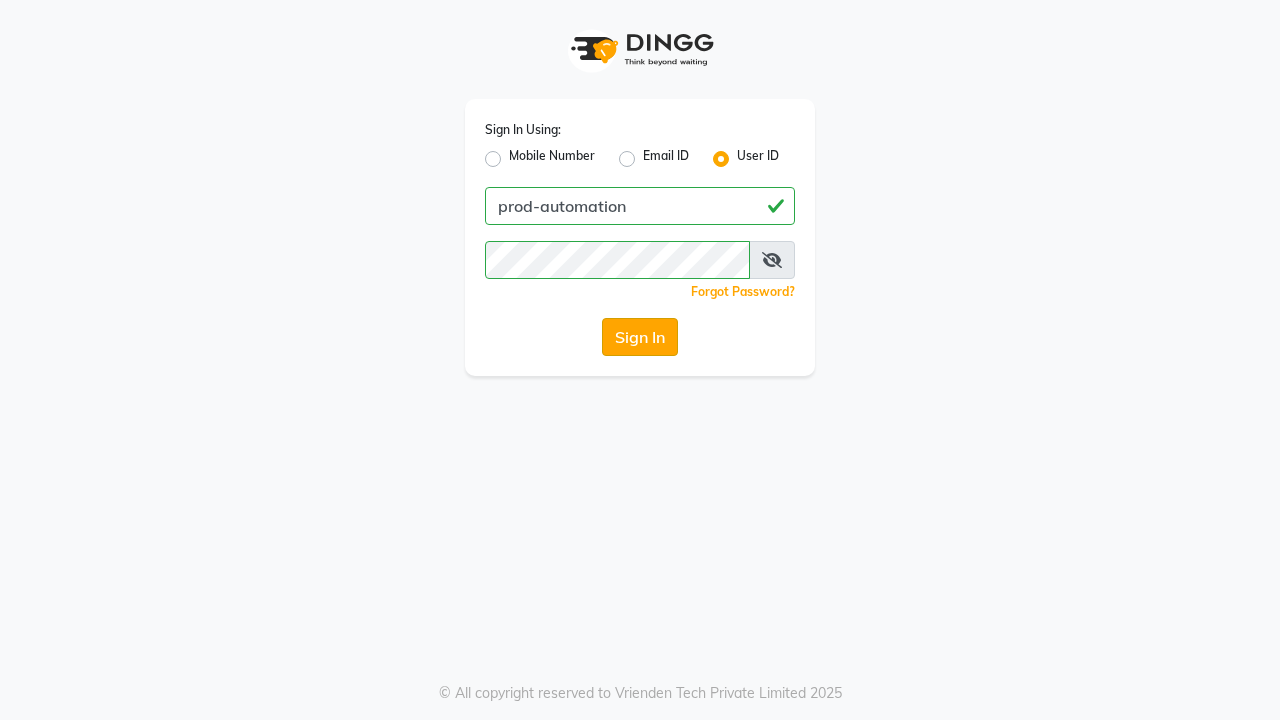 click on "Sign In" 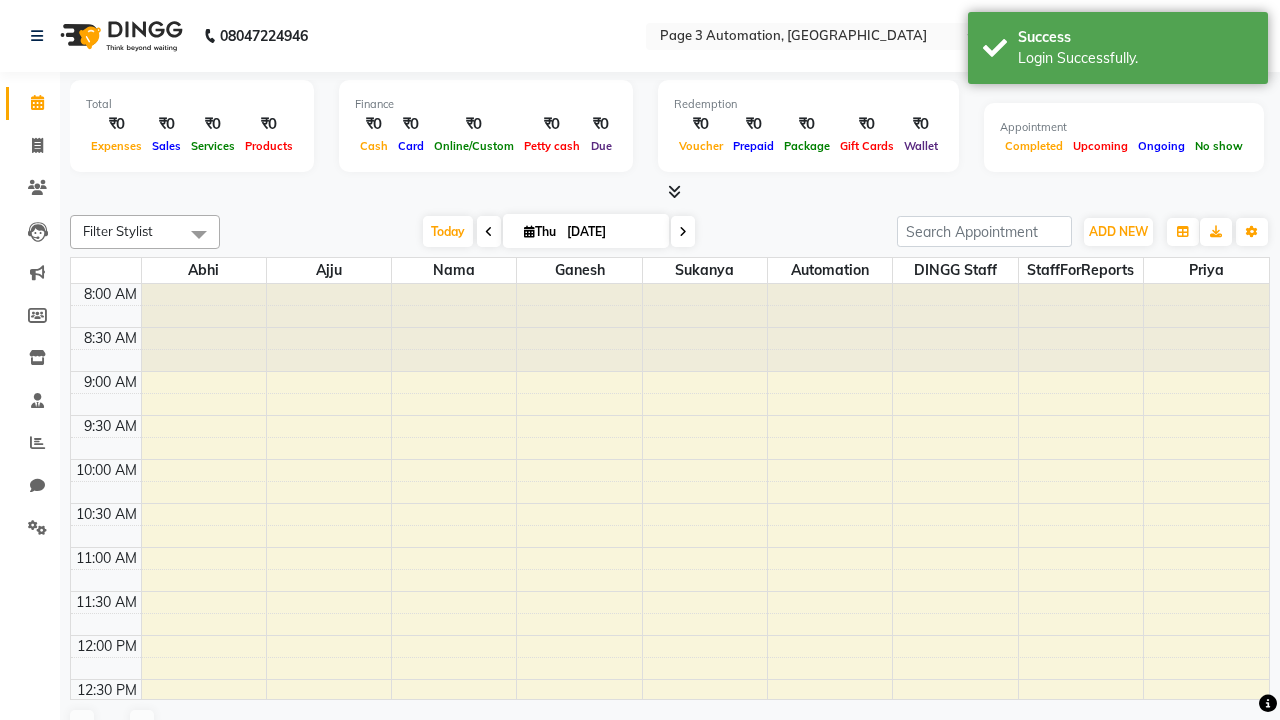 select on "en" 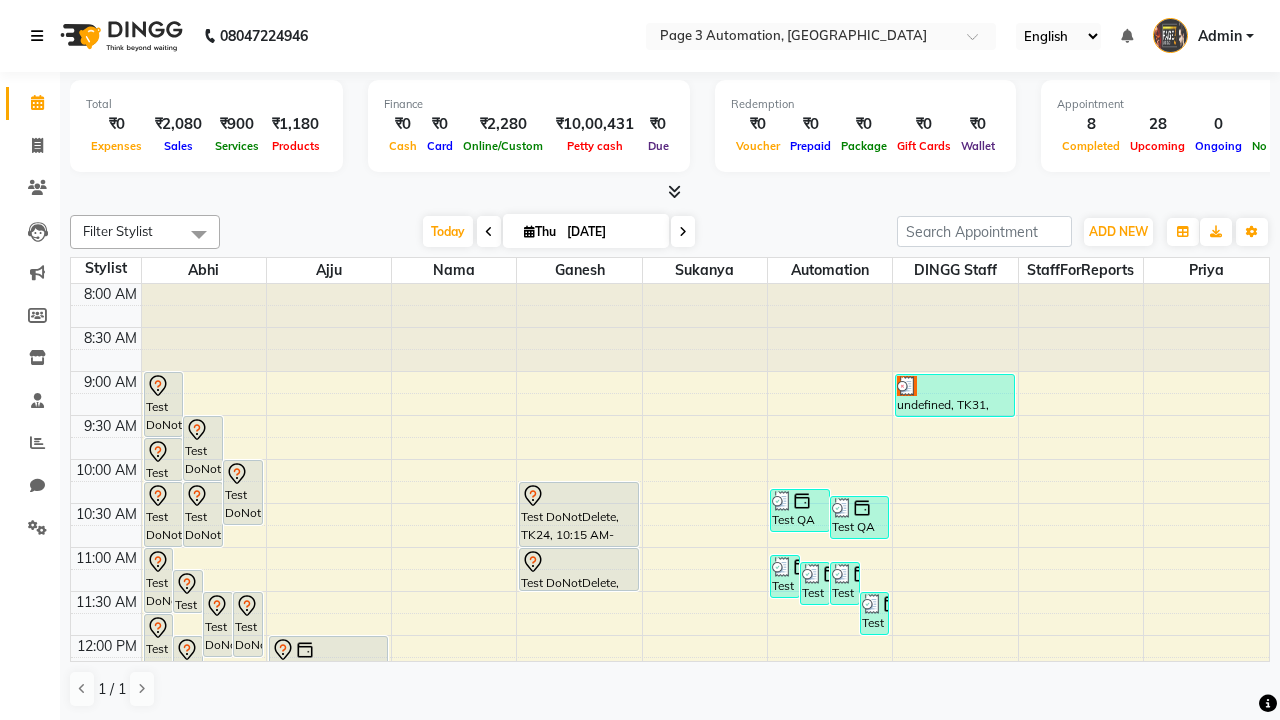 click at bounding box center [37, 36] 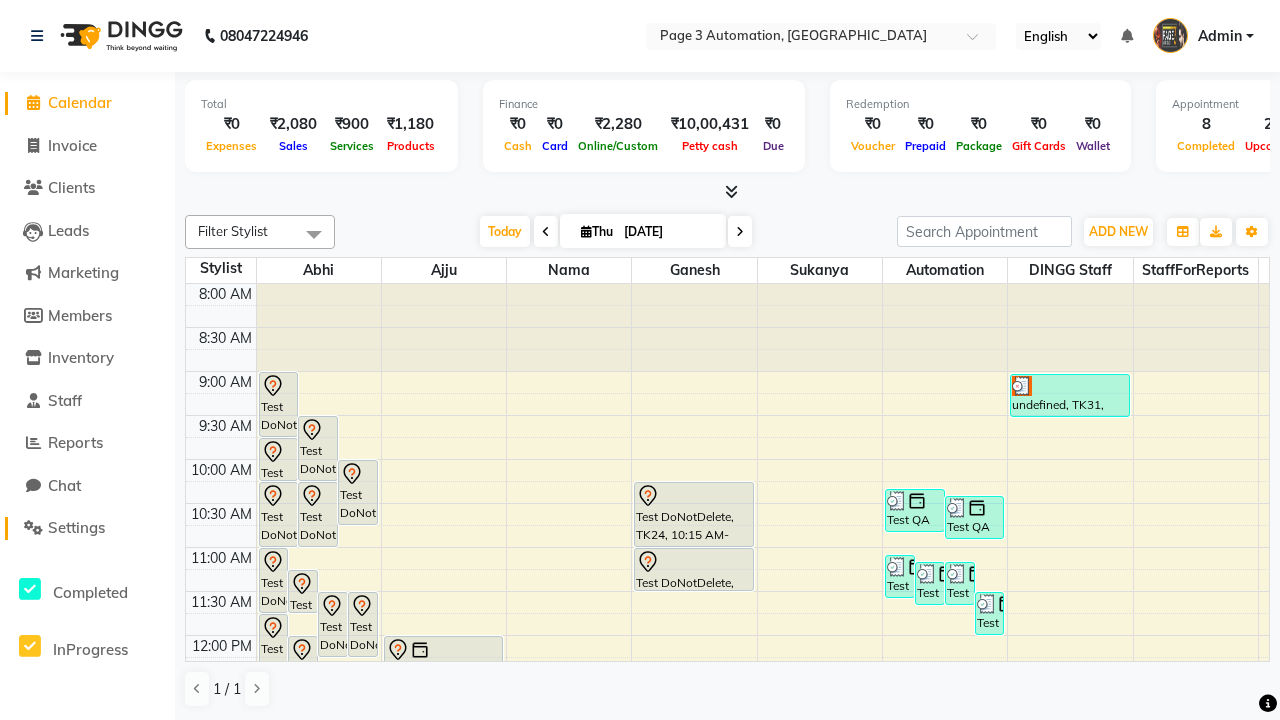 click on "Settings" 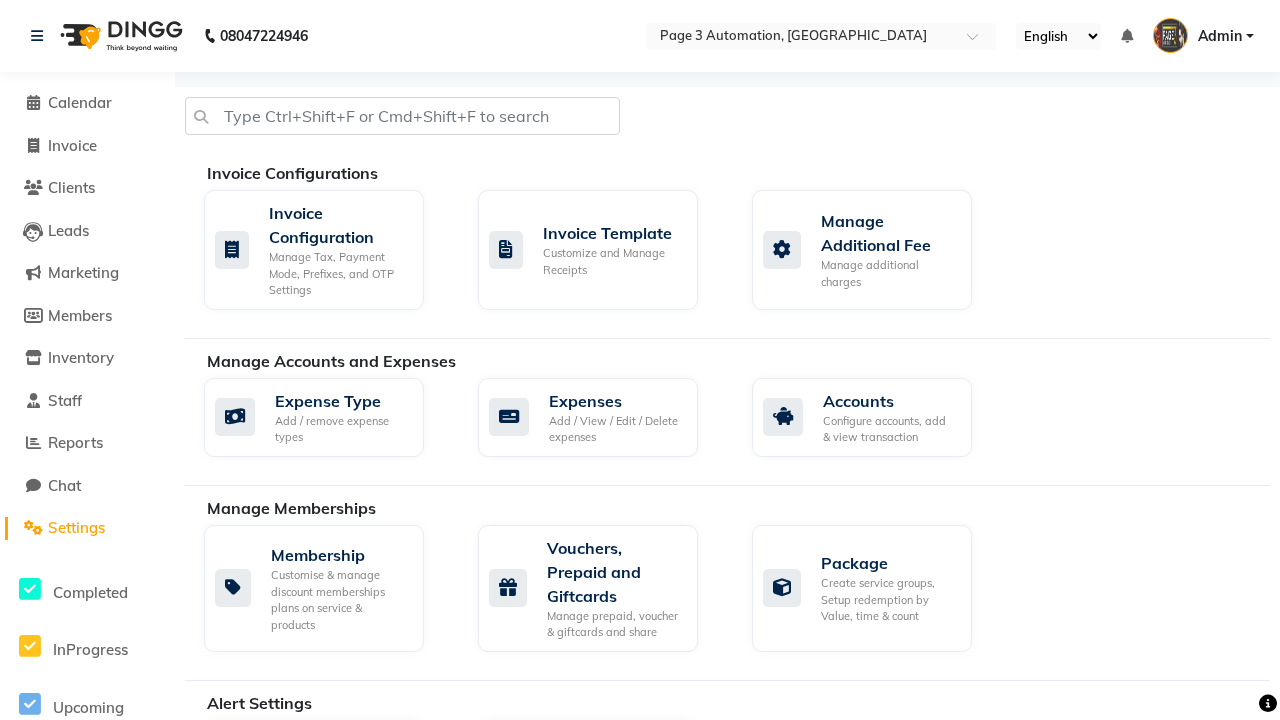 click on "Manage reset opening cash, change password." 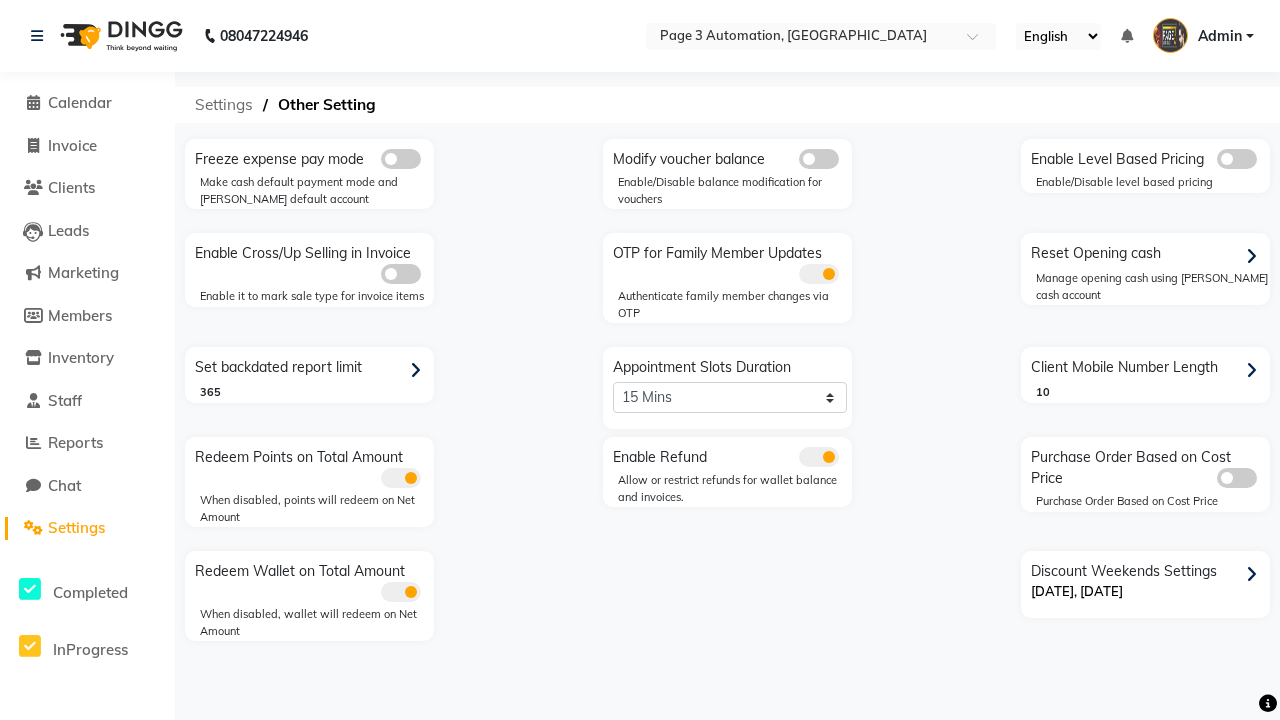 click on "Settings" 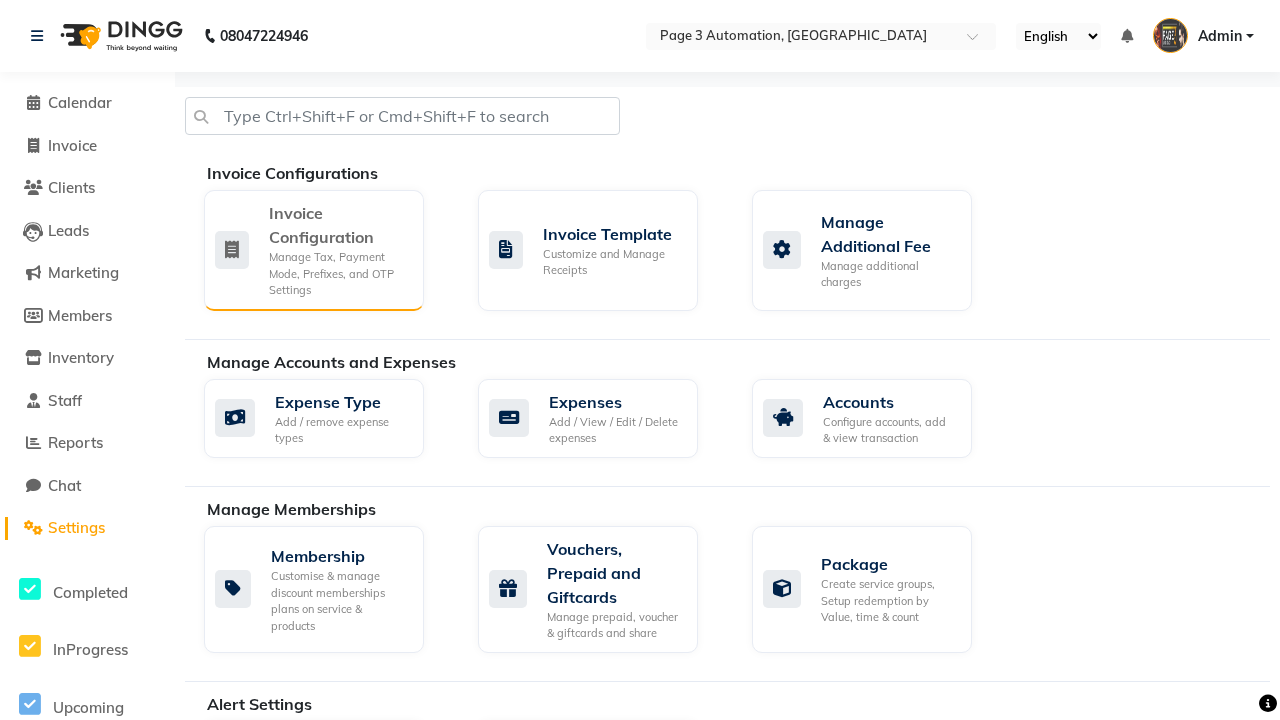click on "Manage Tax, Payment Mode, Prefixes, and OTP Settings" 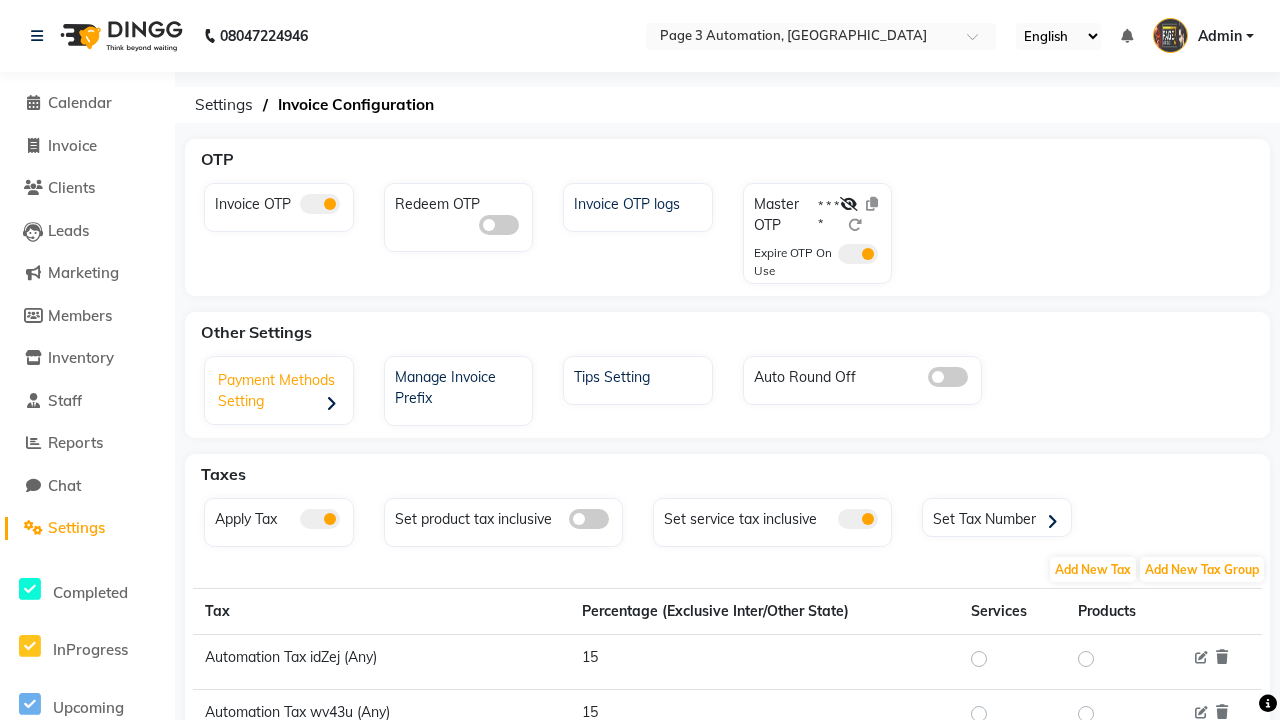 click on "Payment Methods Setting" 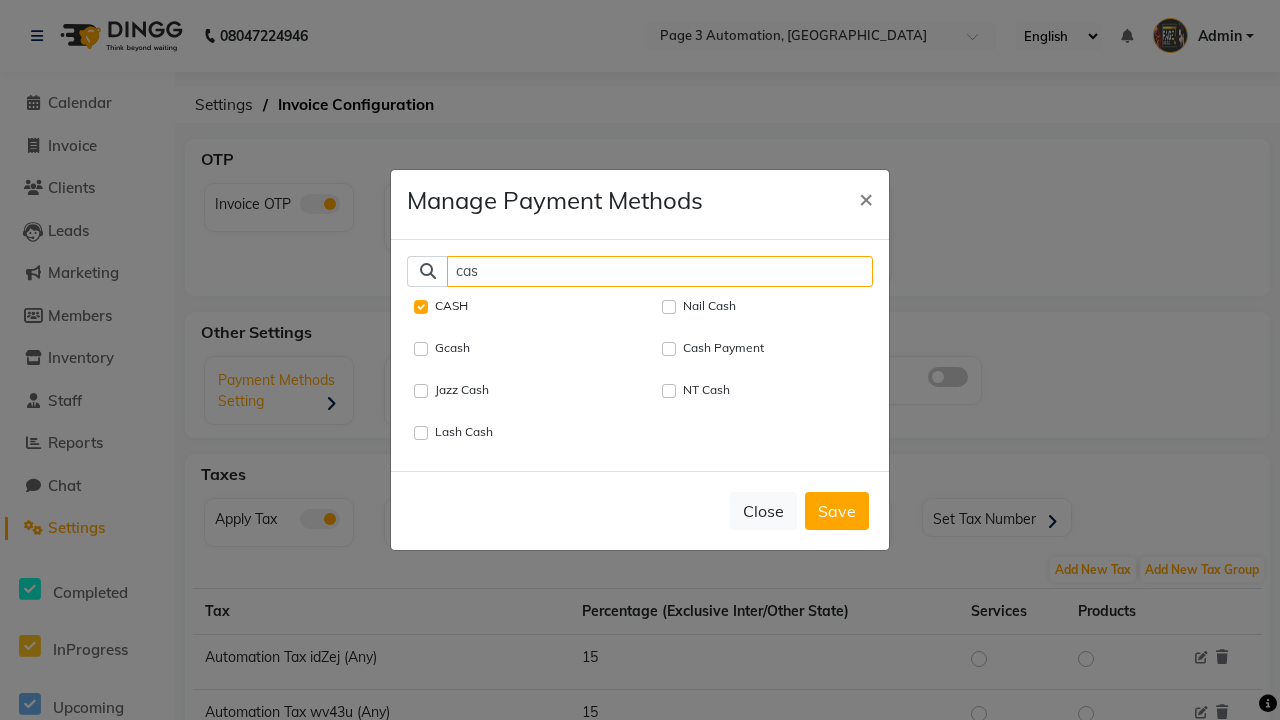 type on "cash" 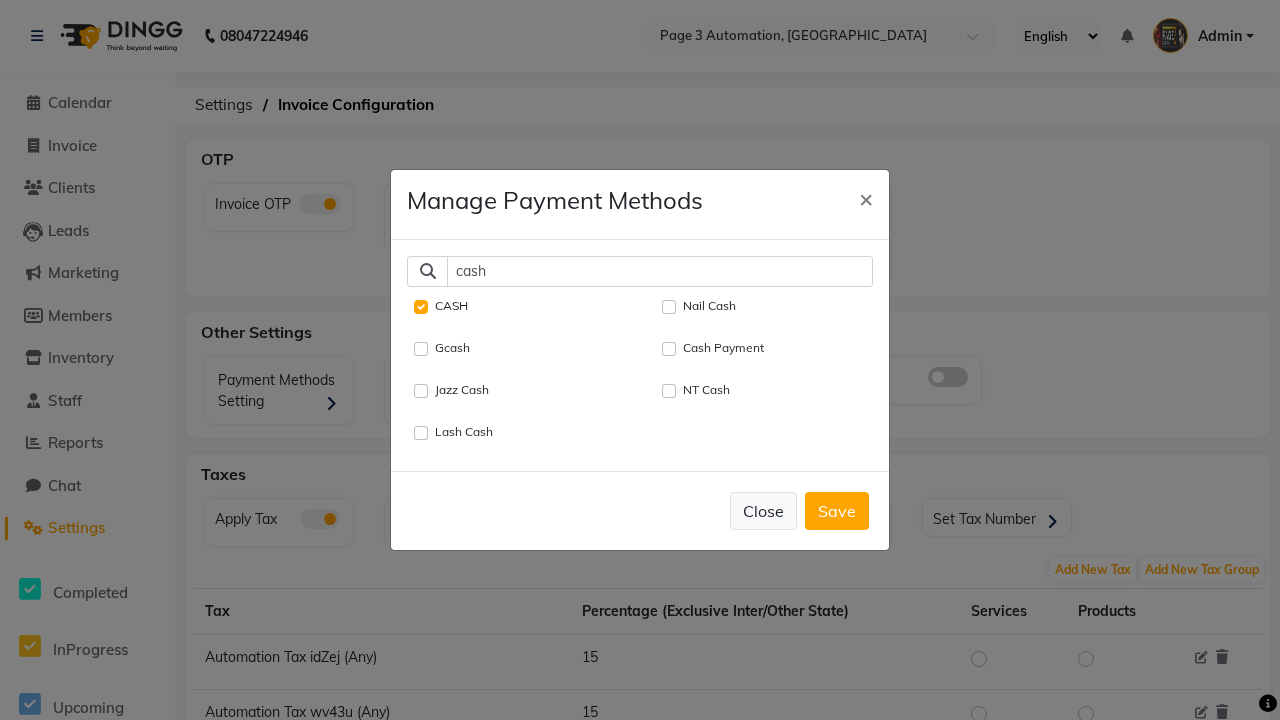 click on "Close" 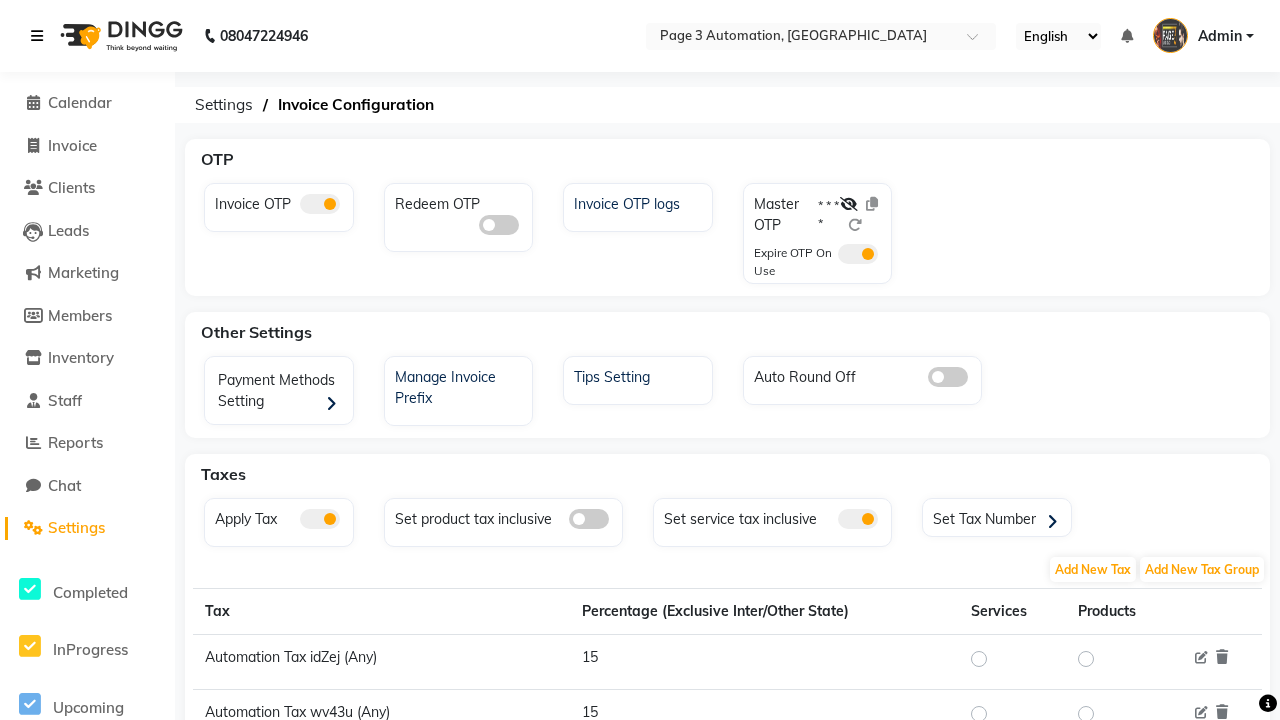 click at bounding box center [37, 36] 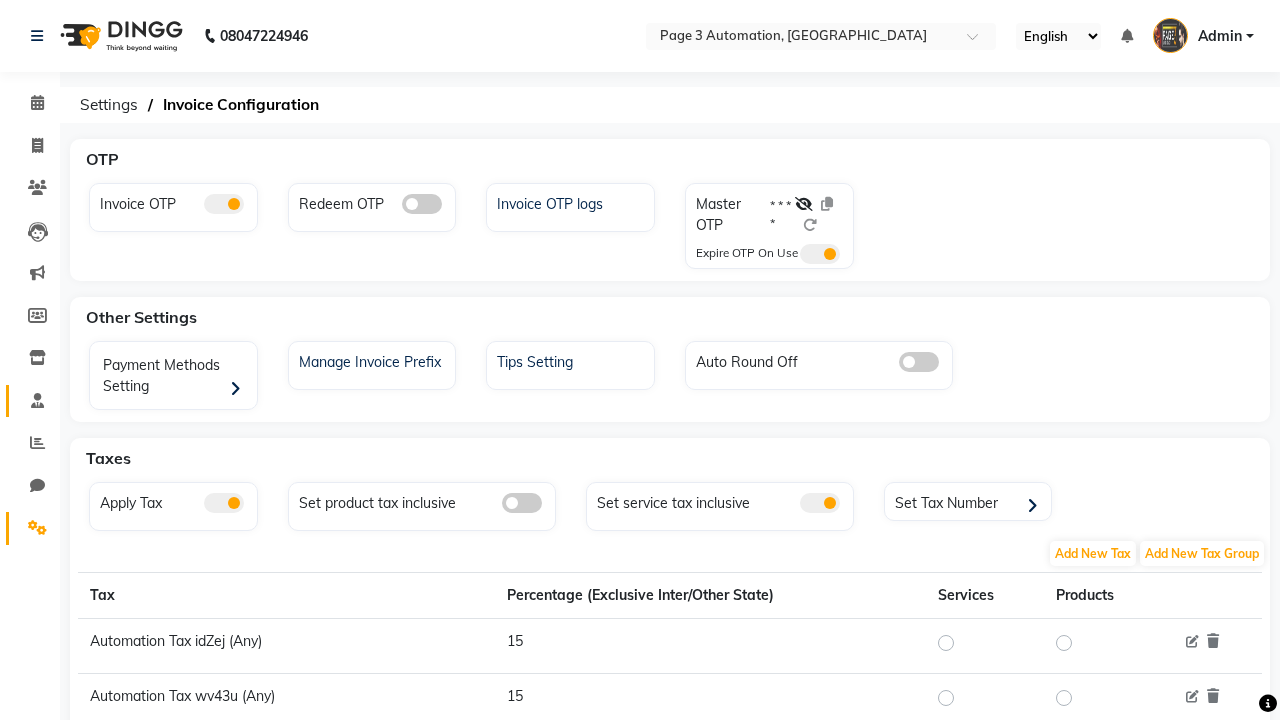 click 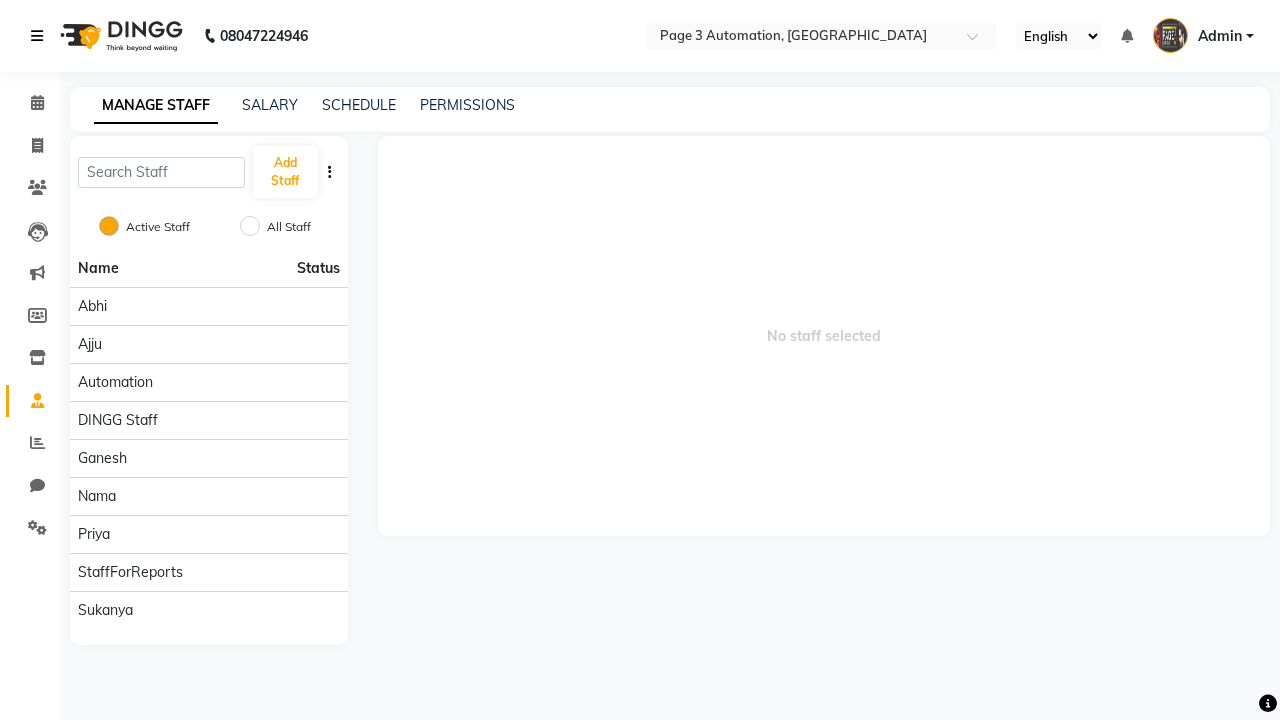 click at bounding box center (37, 36) 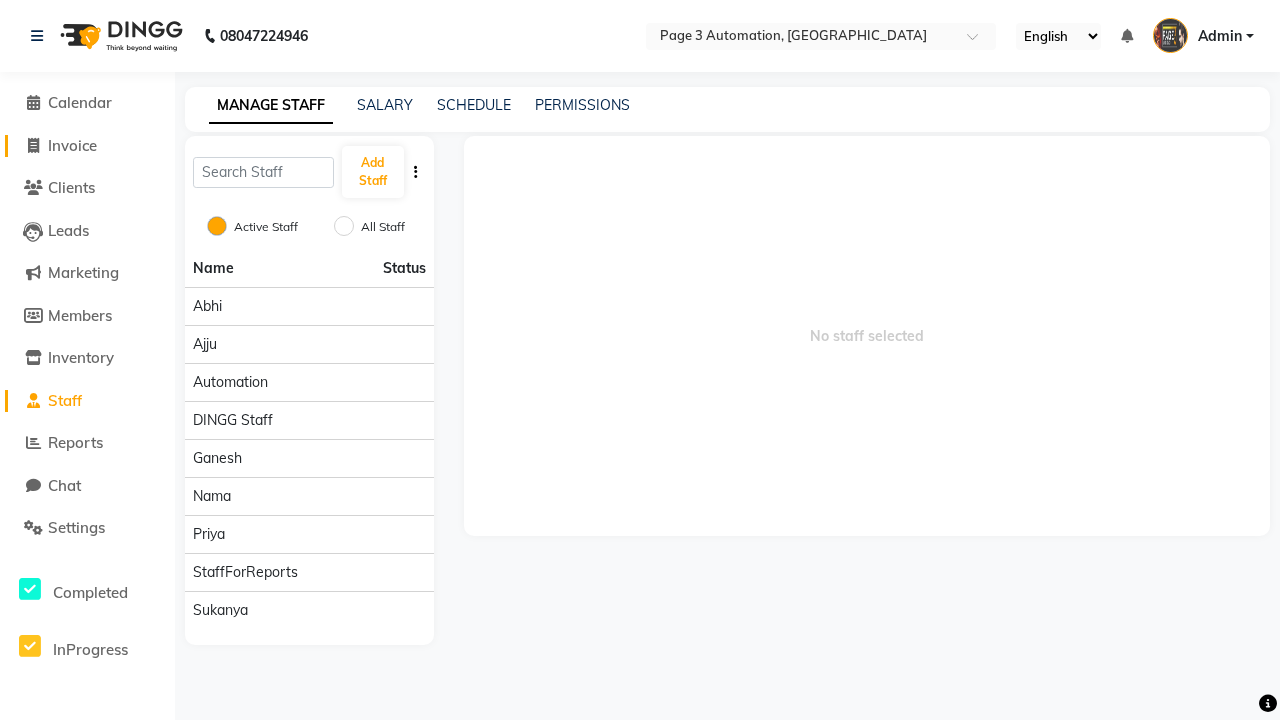click on "Invoice" 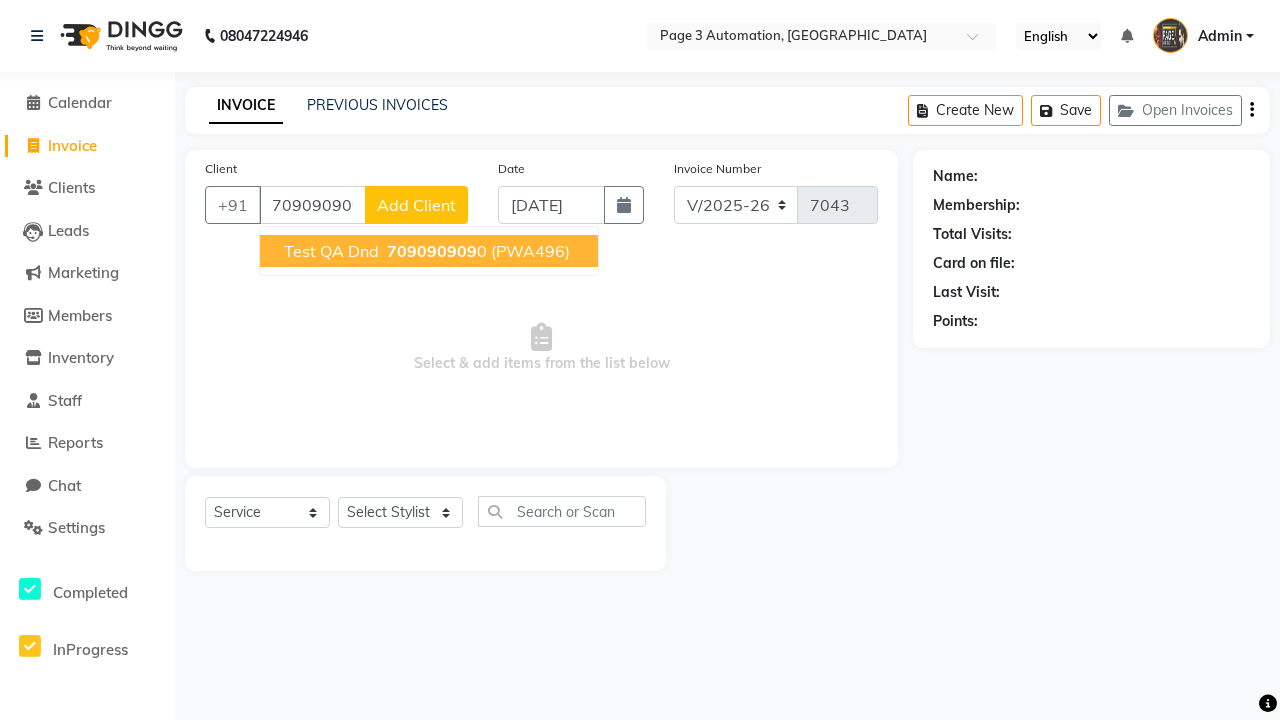 click on "709090909" at bounding box center (432, 251) 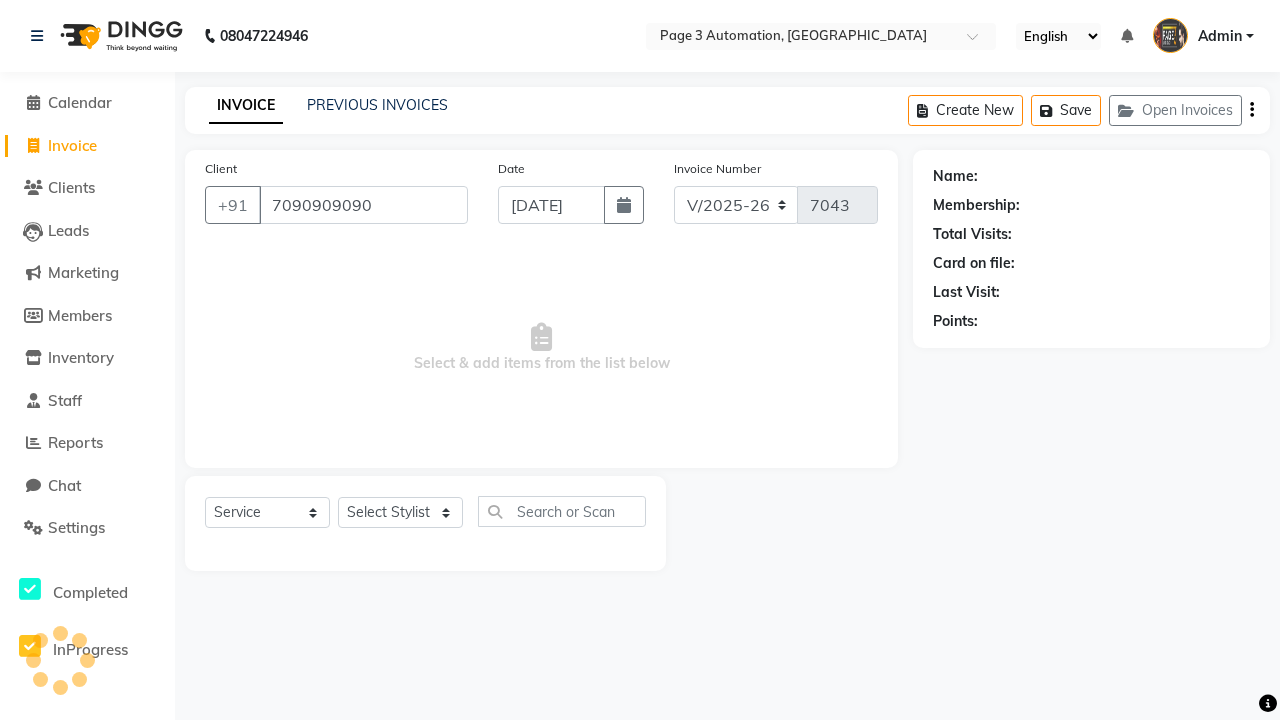 type on "7090909090" 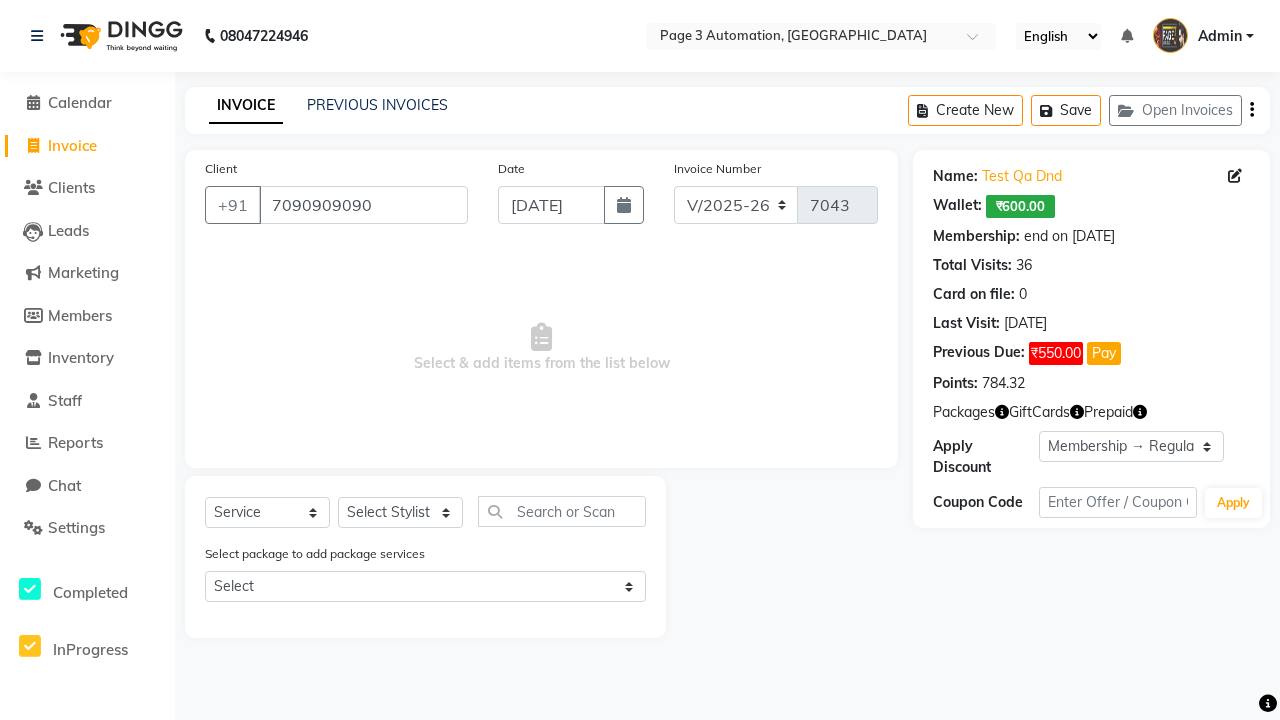 select on "0:" 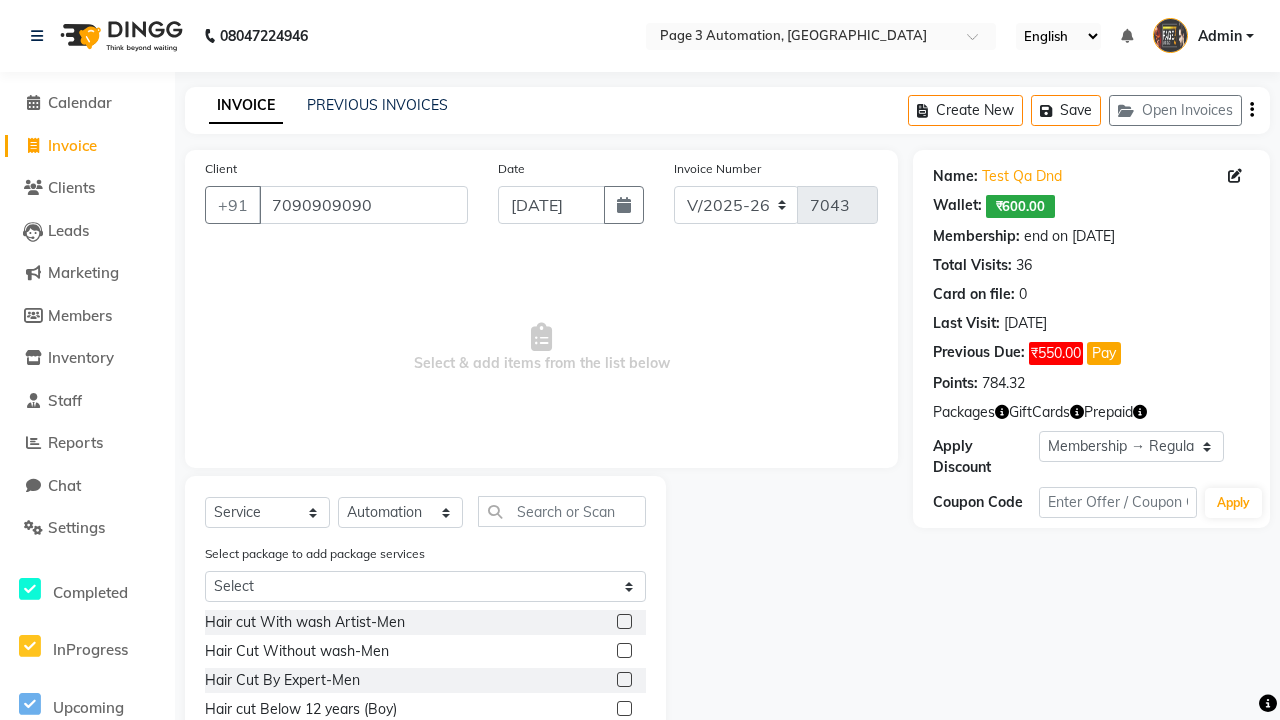 click 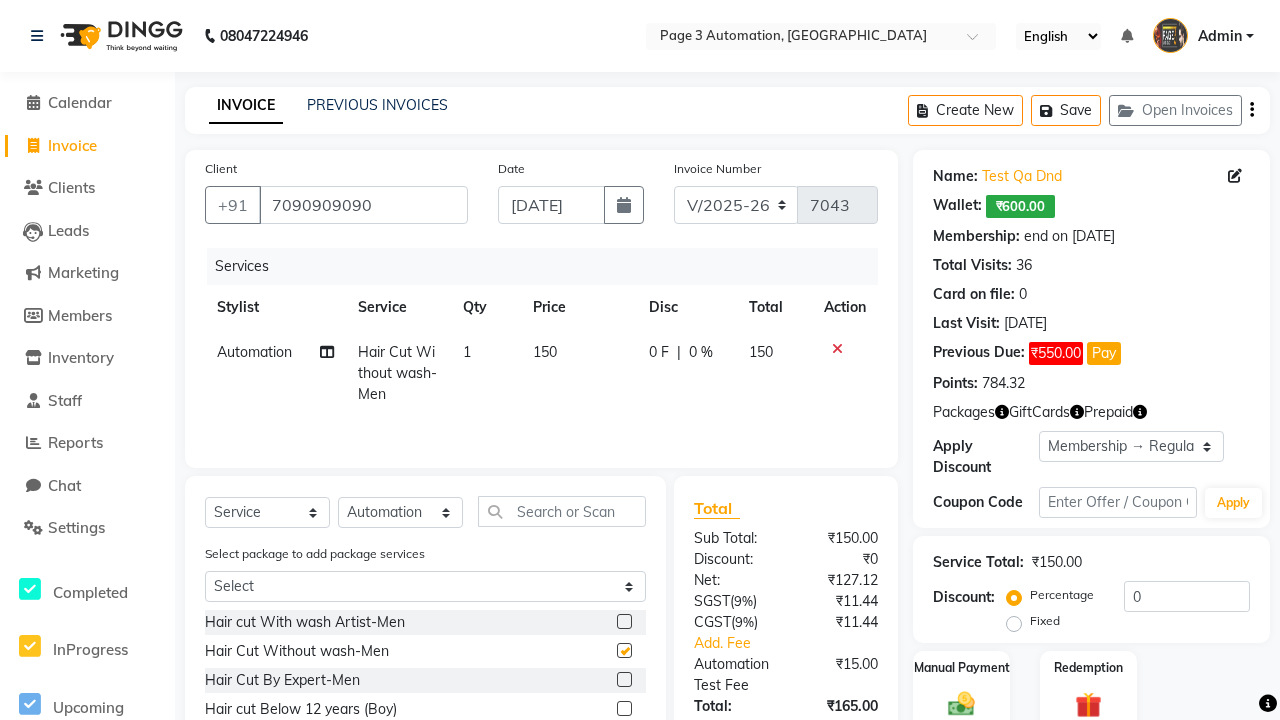 checkbox on "false" 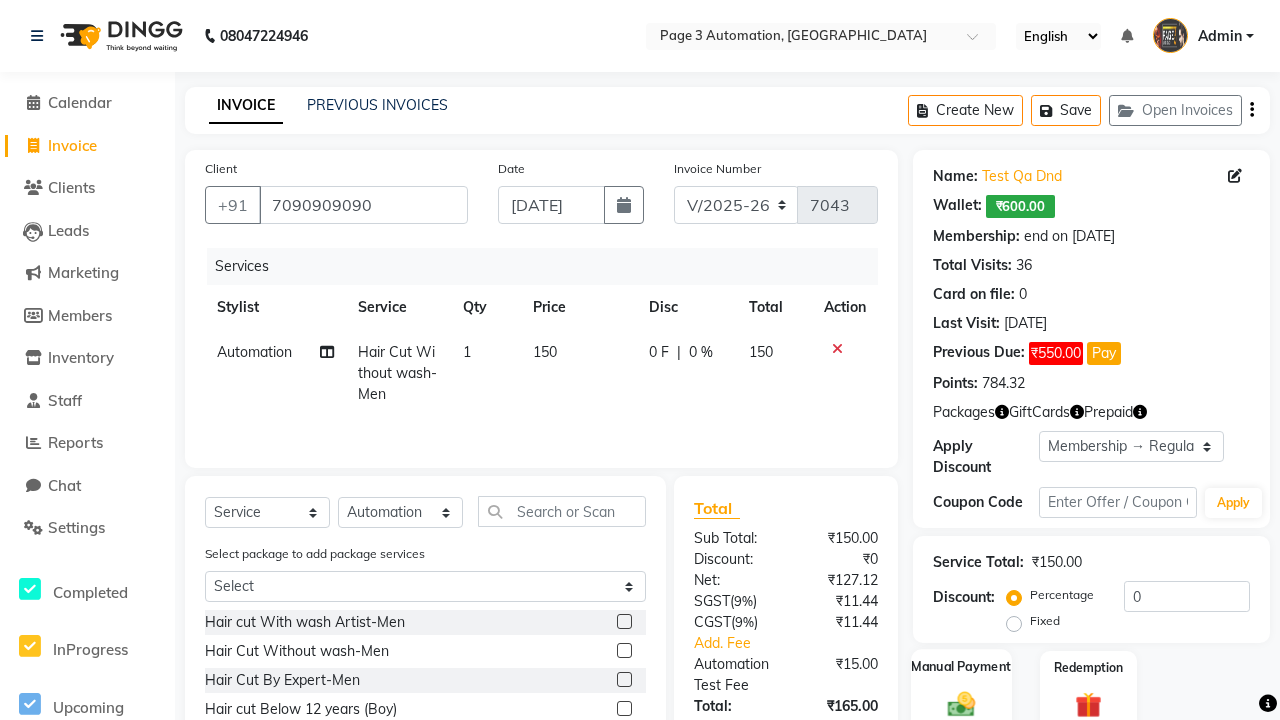 click 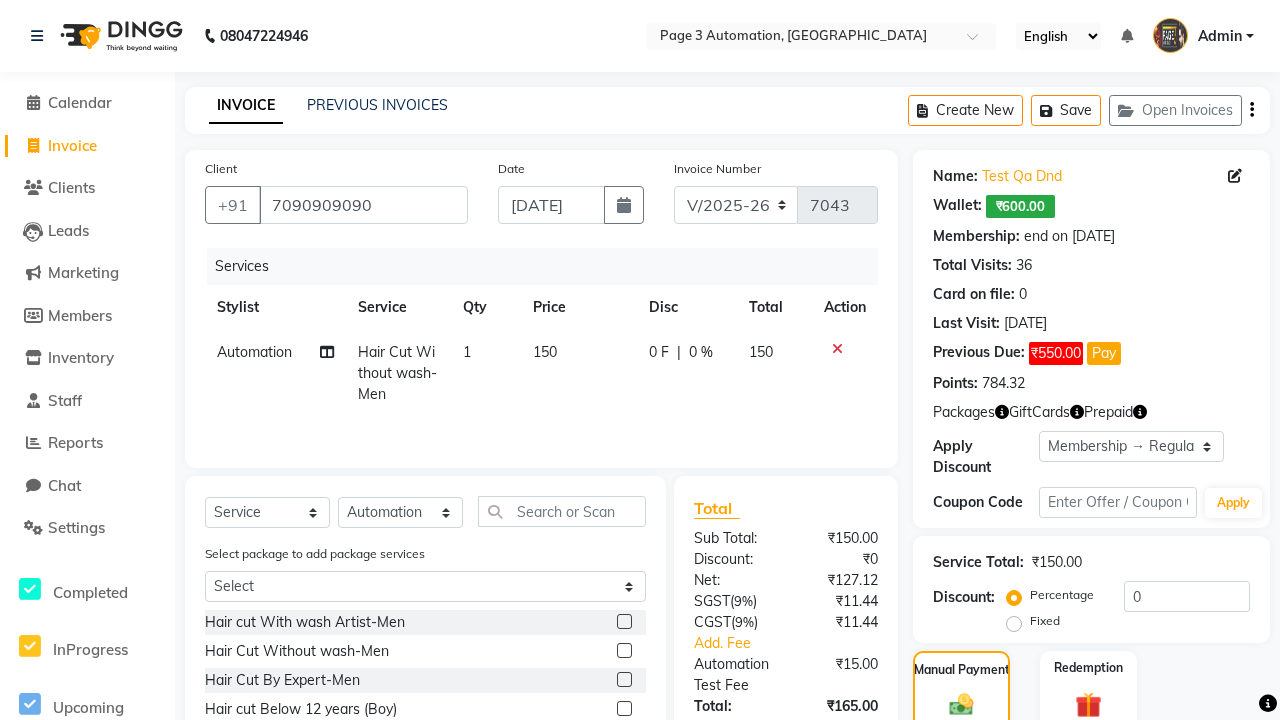 click on "PhonePe" 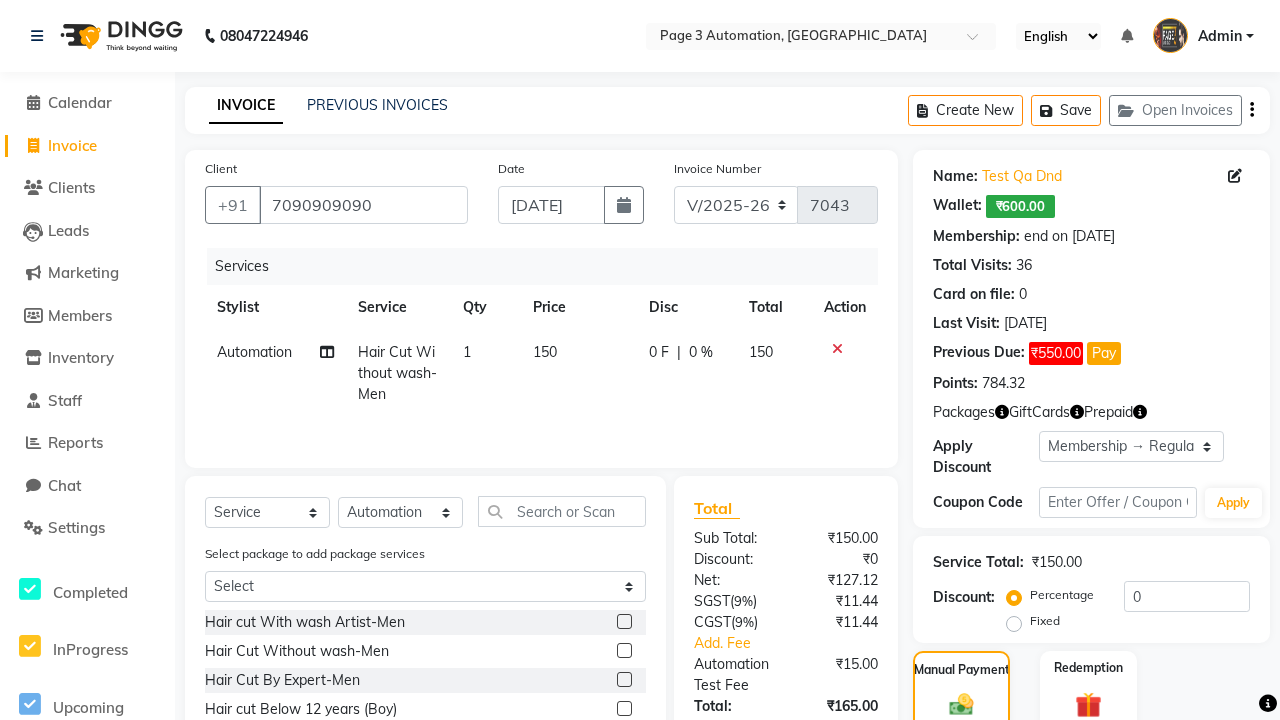 scroll, scrollTop: 212, scrollLeft: 0, axis: vertical 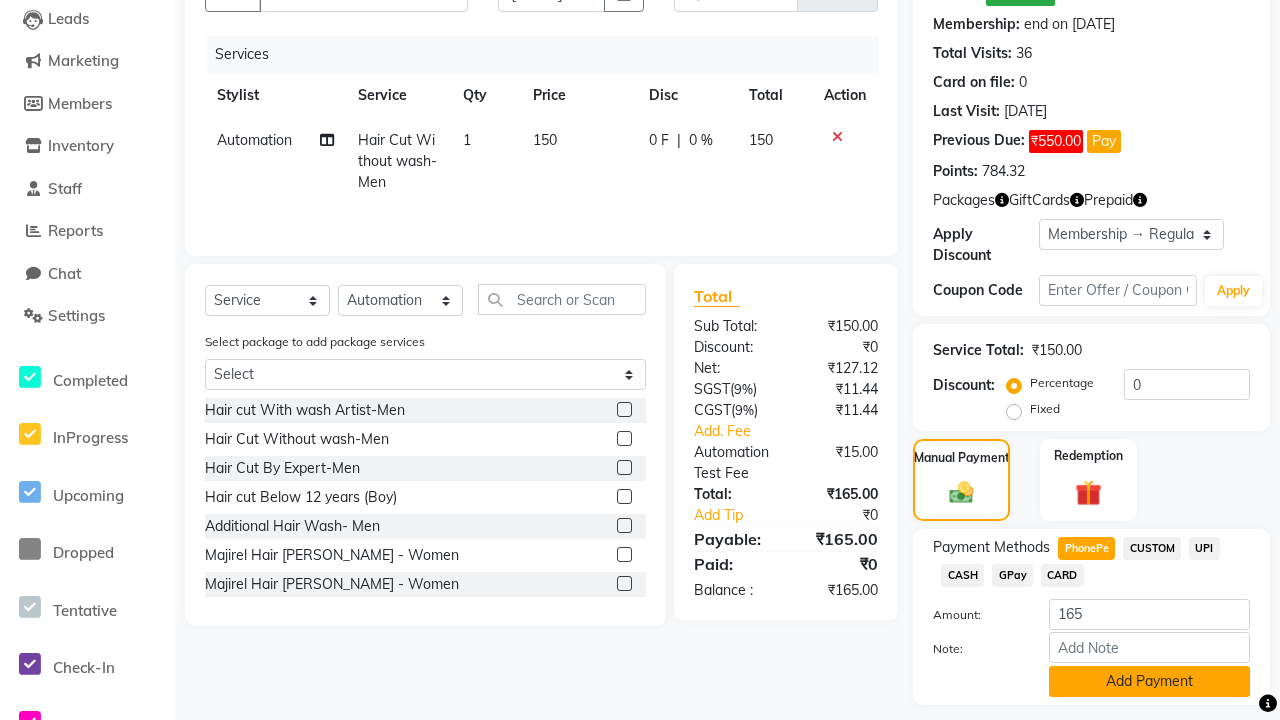 click on "Add Payment" 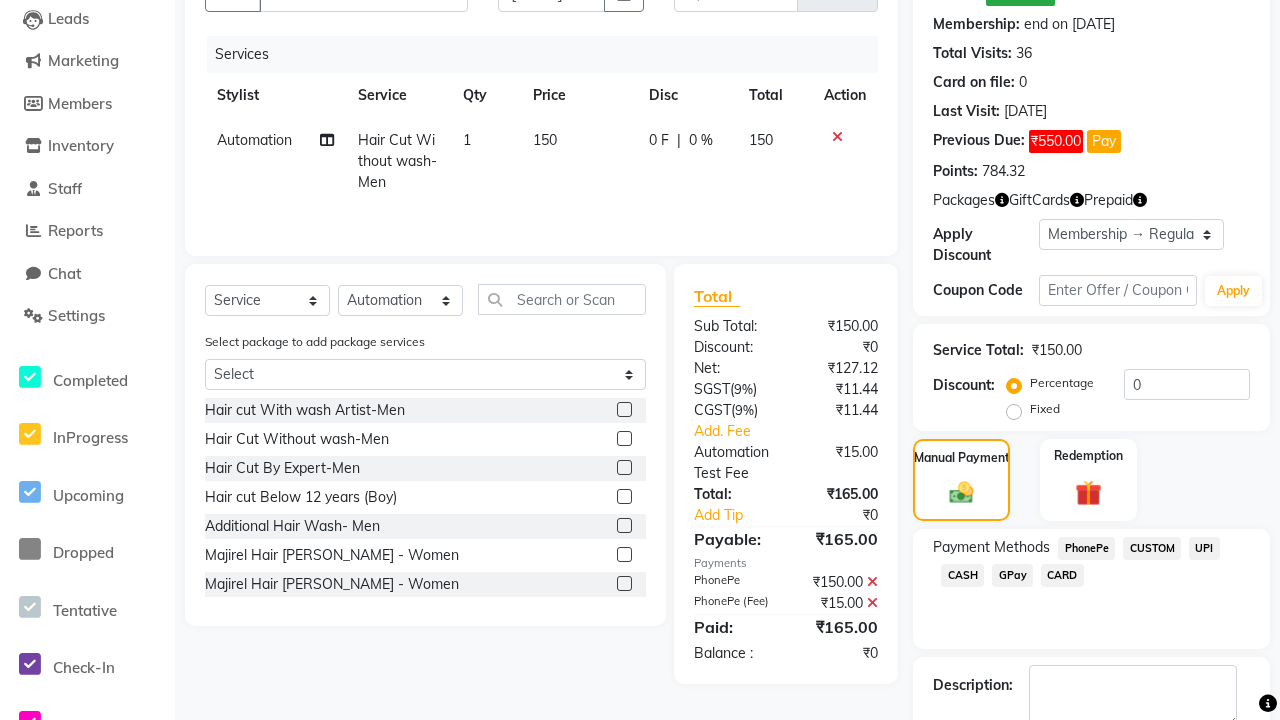 click 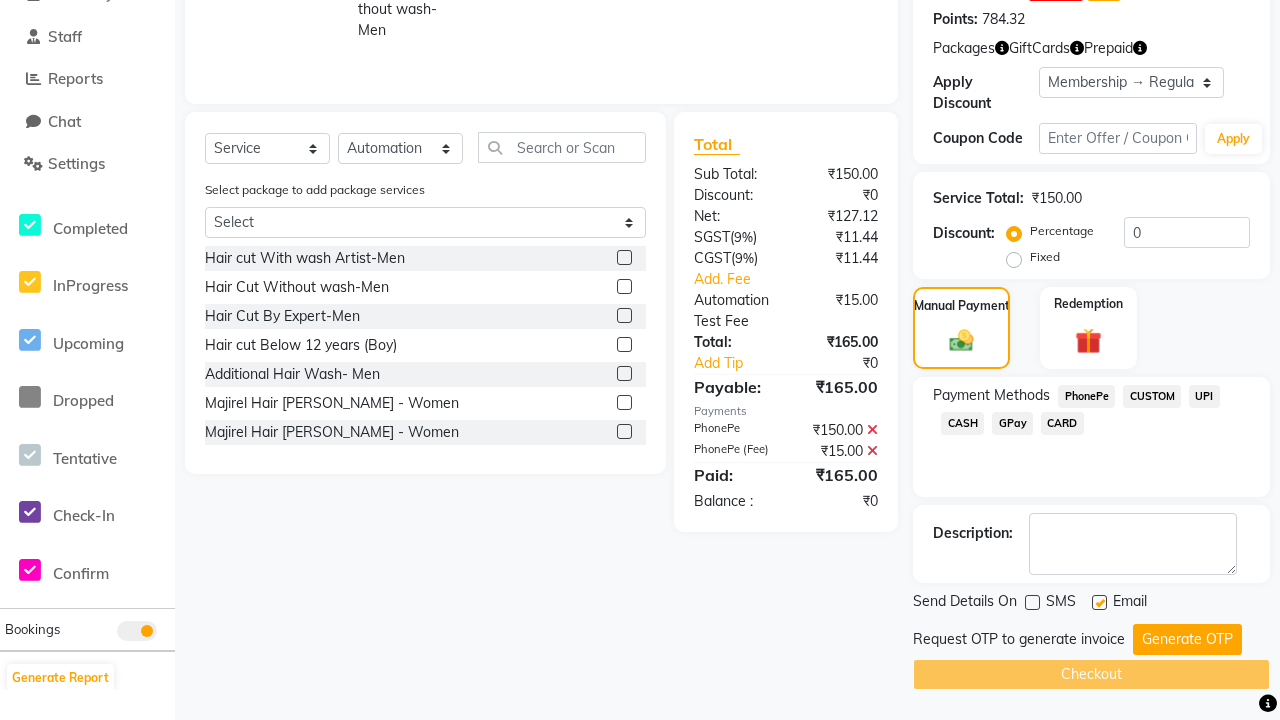 click 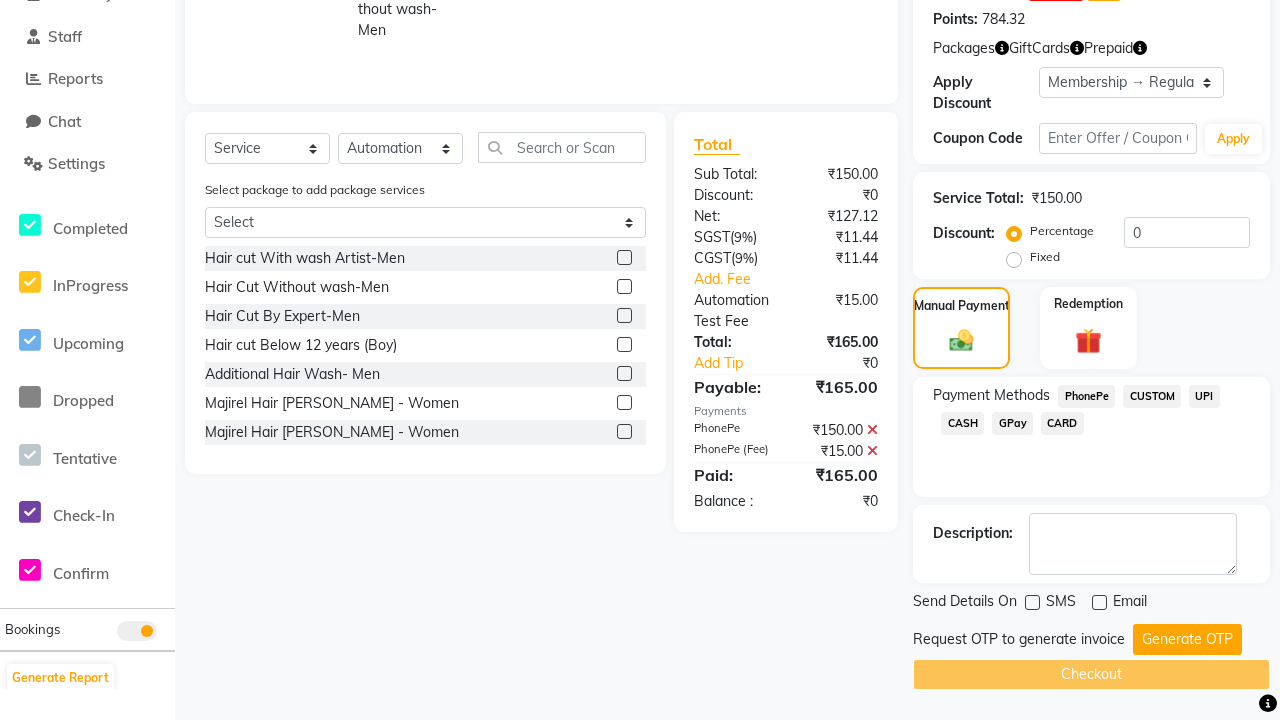 click on "Checkout" 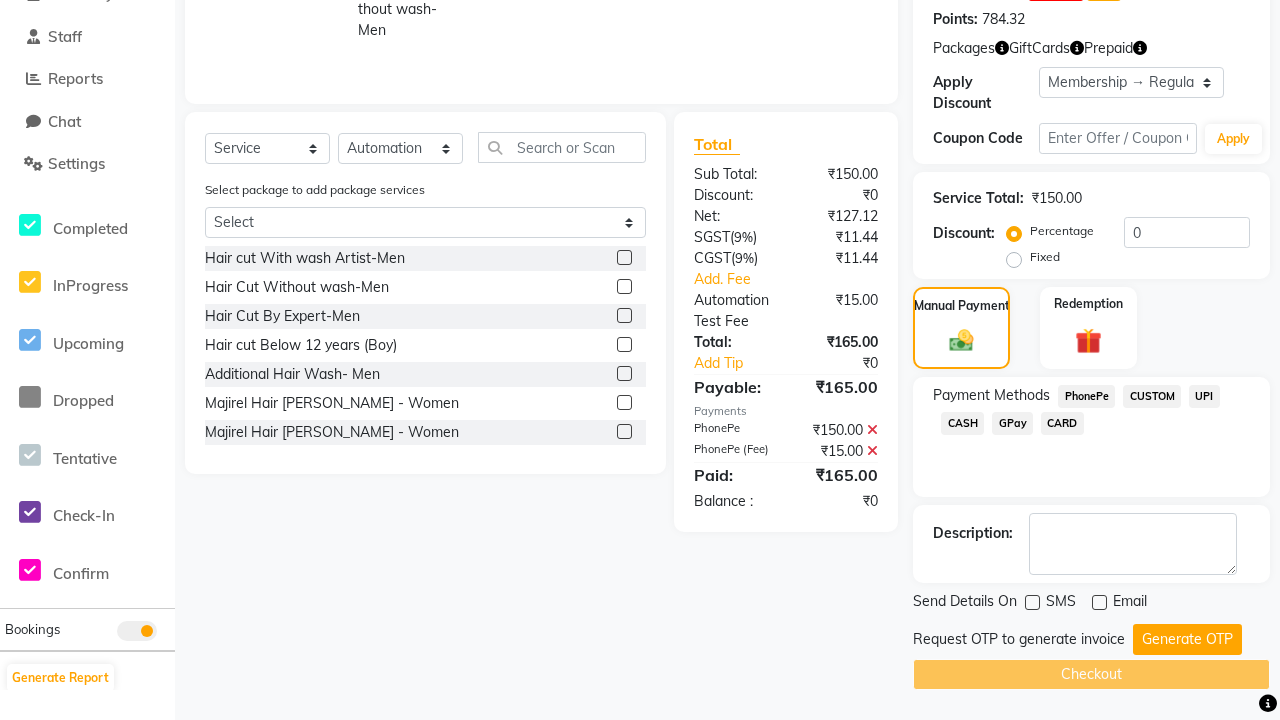 click on "Admin" at bounding box center (1220, -328) 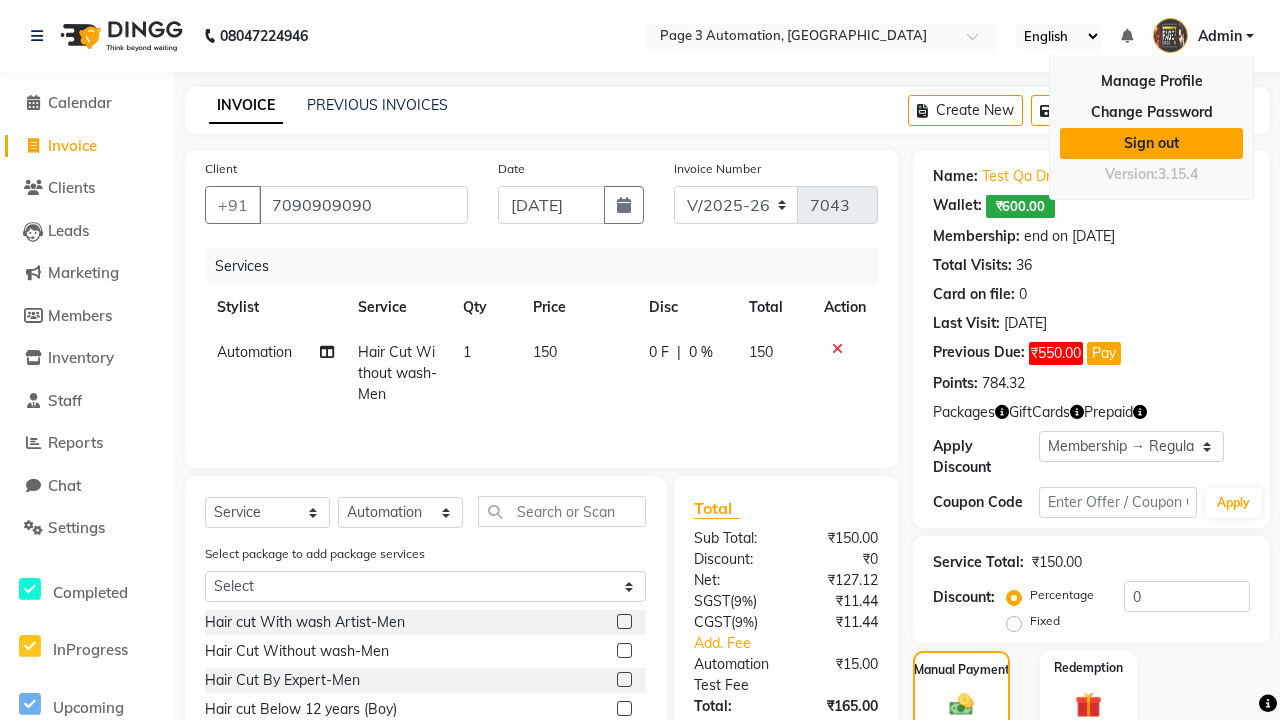 click on "Sign out" at bounding box center [1151, 143] 